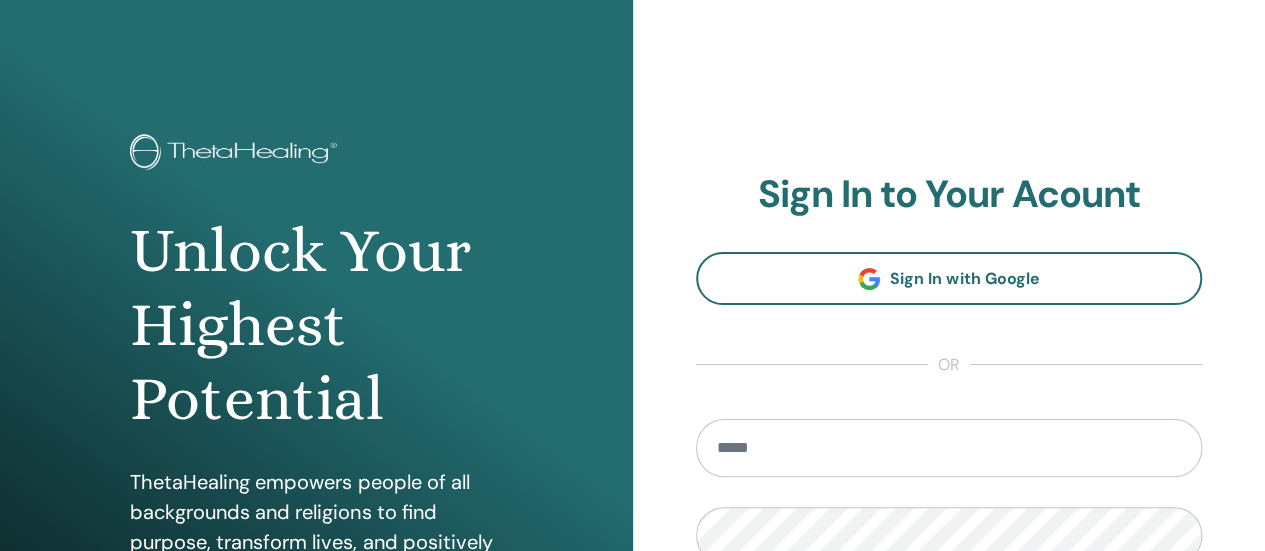 scroll, scrollTop: 300, scrollLeft: 0, axis: vertical 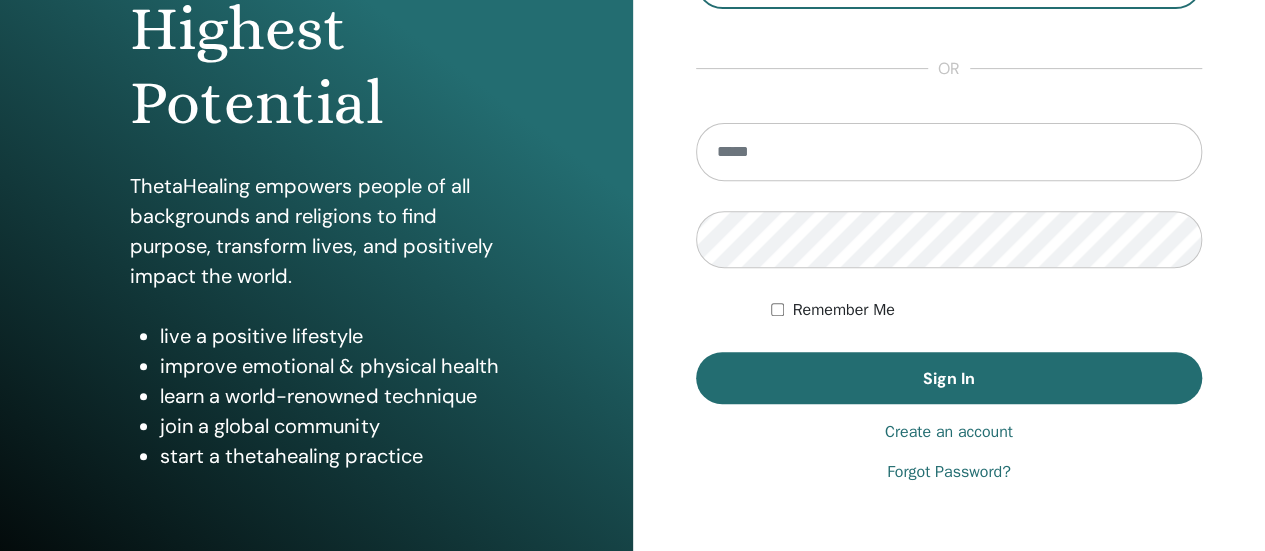 click on "Create an account" at bounding box center (949, 432) 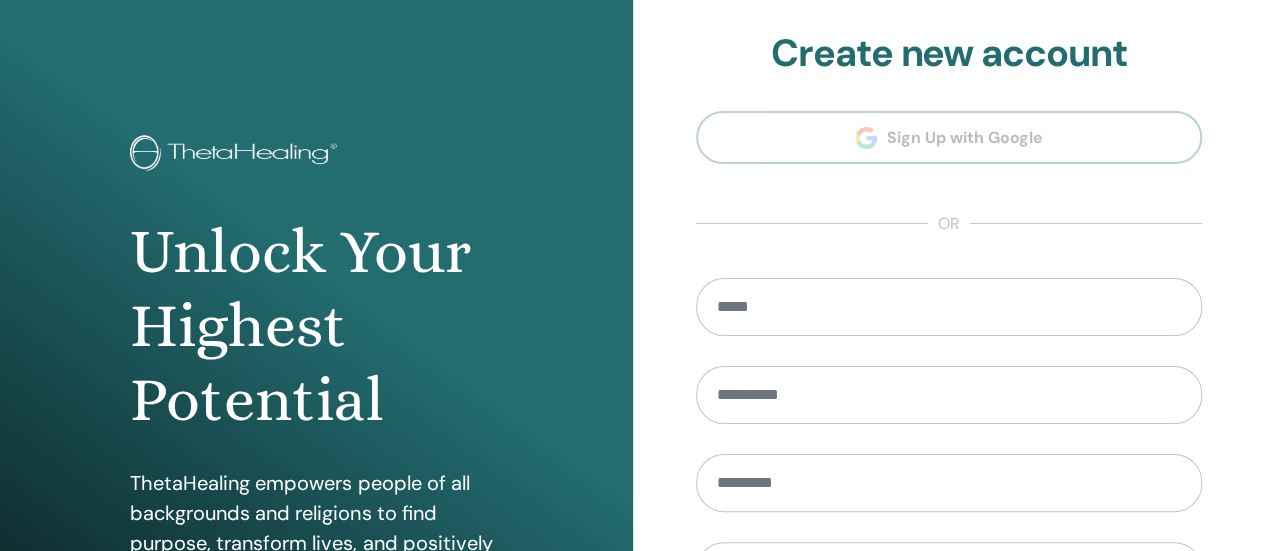 scroll, scrollTop: 0, scrollLeft: 0, axis: both 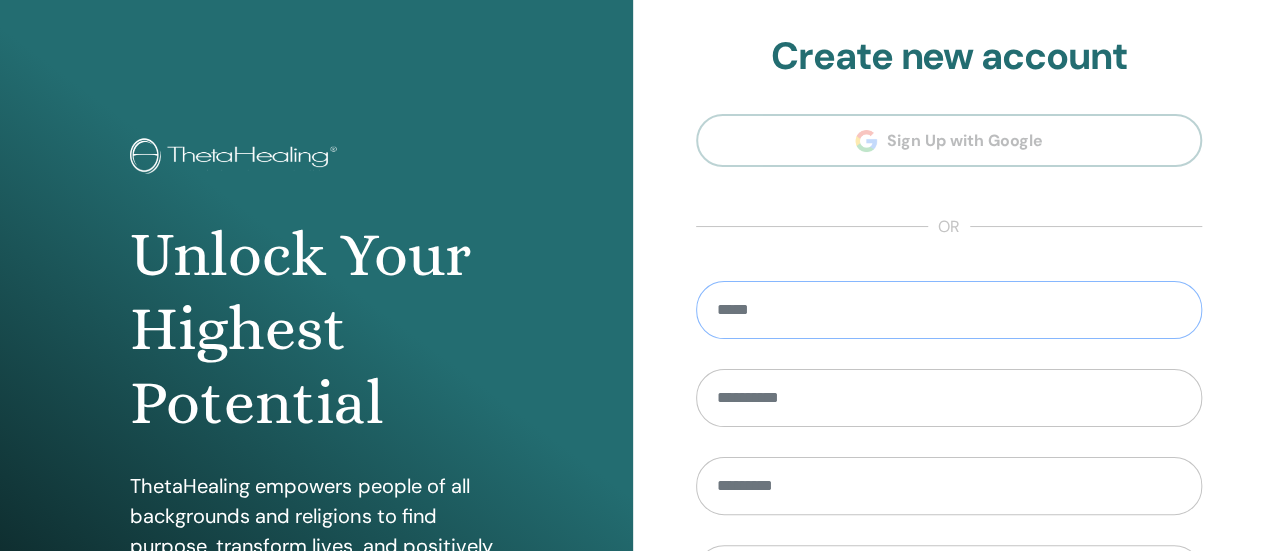 click at bounding box center (949, 310) 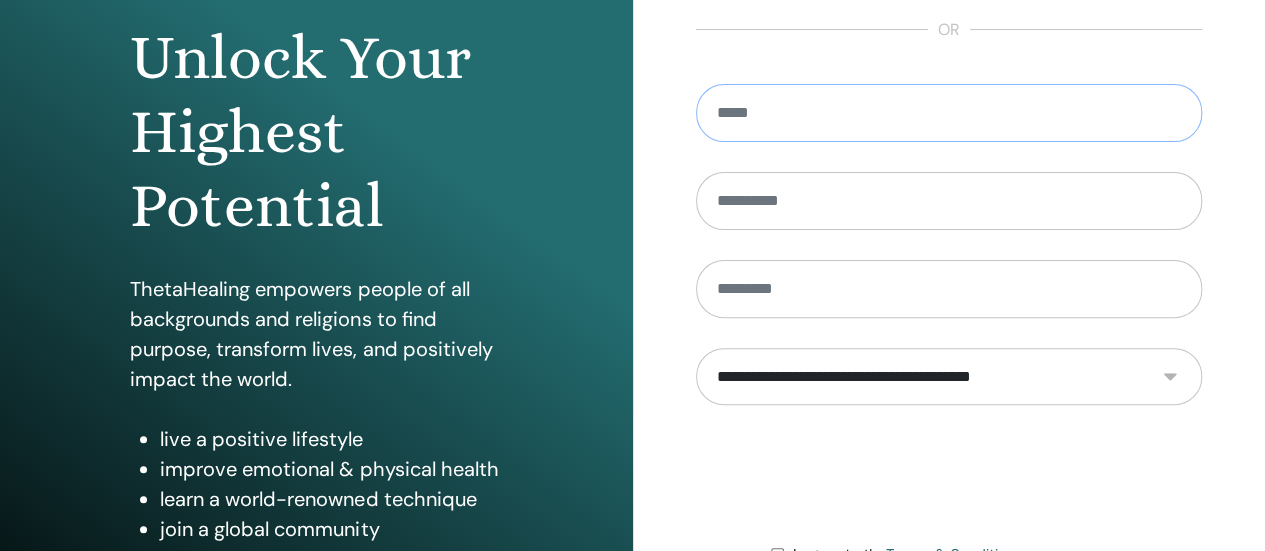 scroll, scrollTop: 200, scrollLeft: 0, axis: vertical 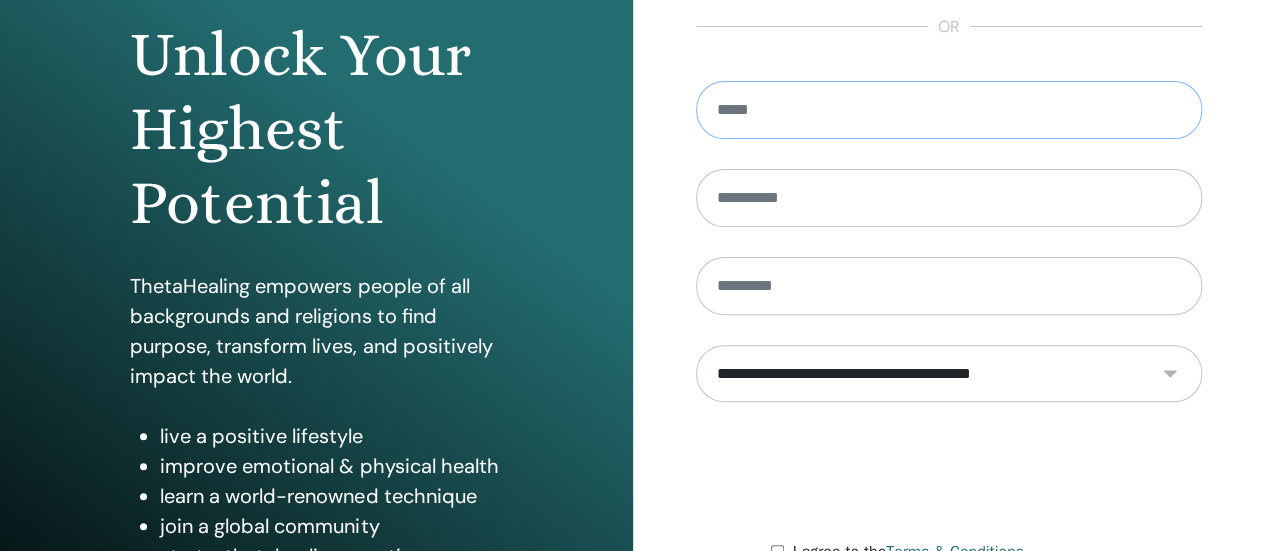 click at bounding box center [949, 110] 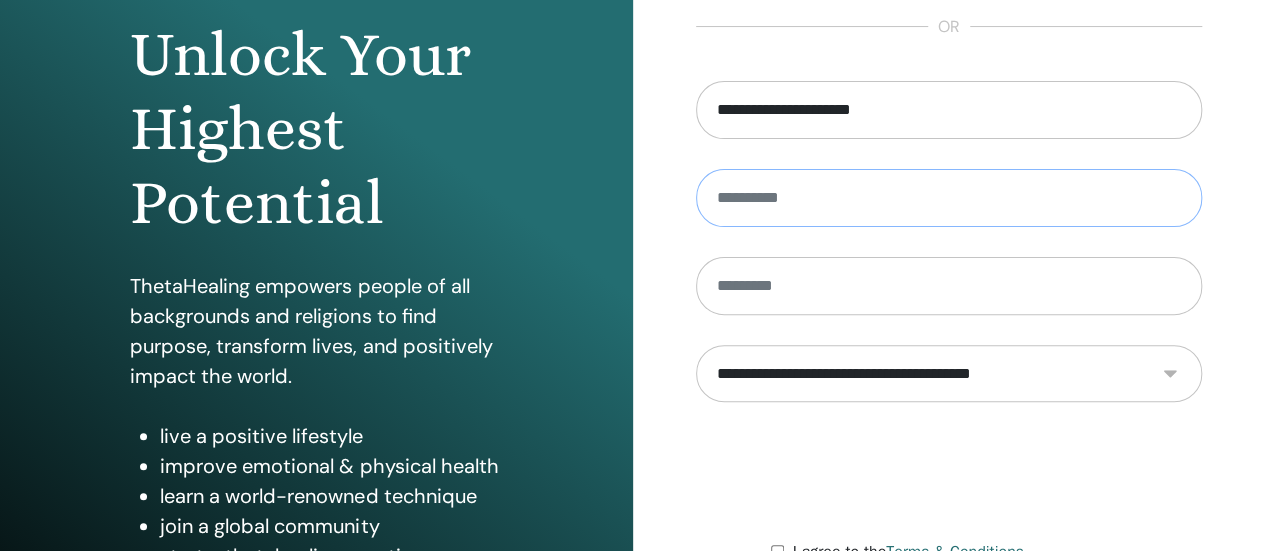 click at bounding box center (949, 198) 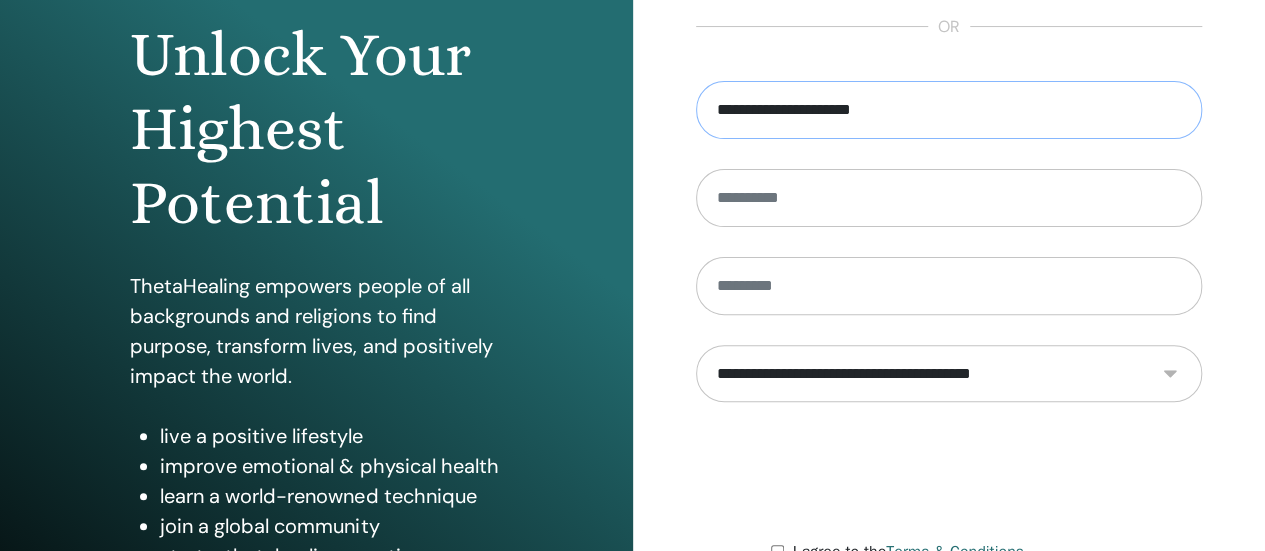 click on "**********" at bounding box center [949, 110] 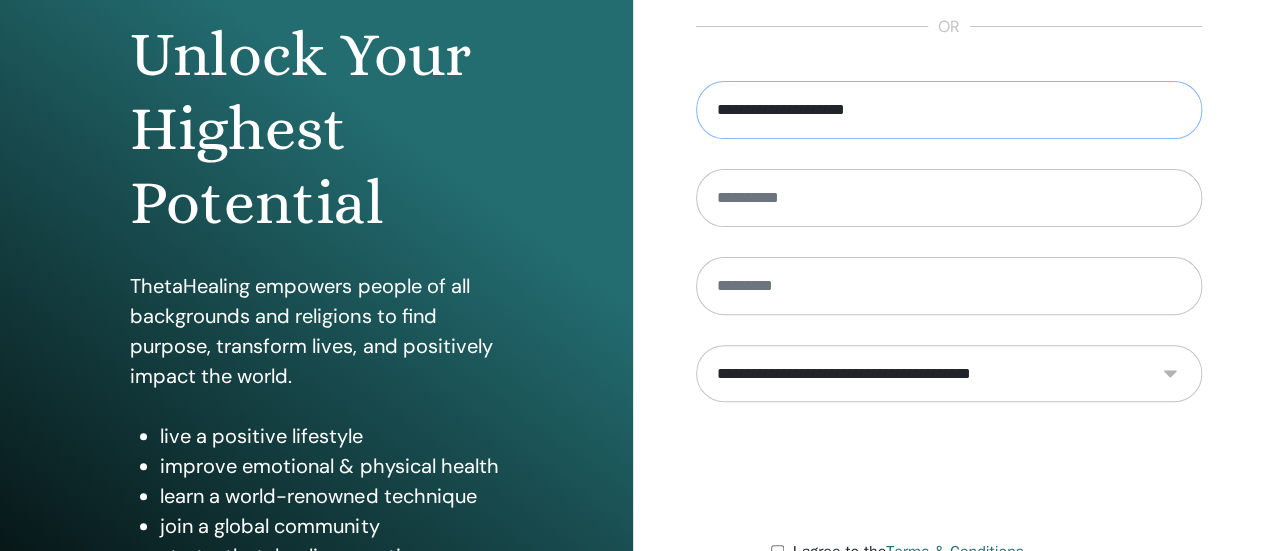 type on "**********" 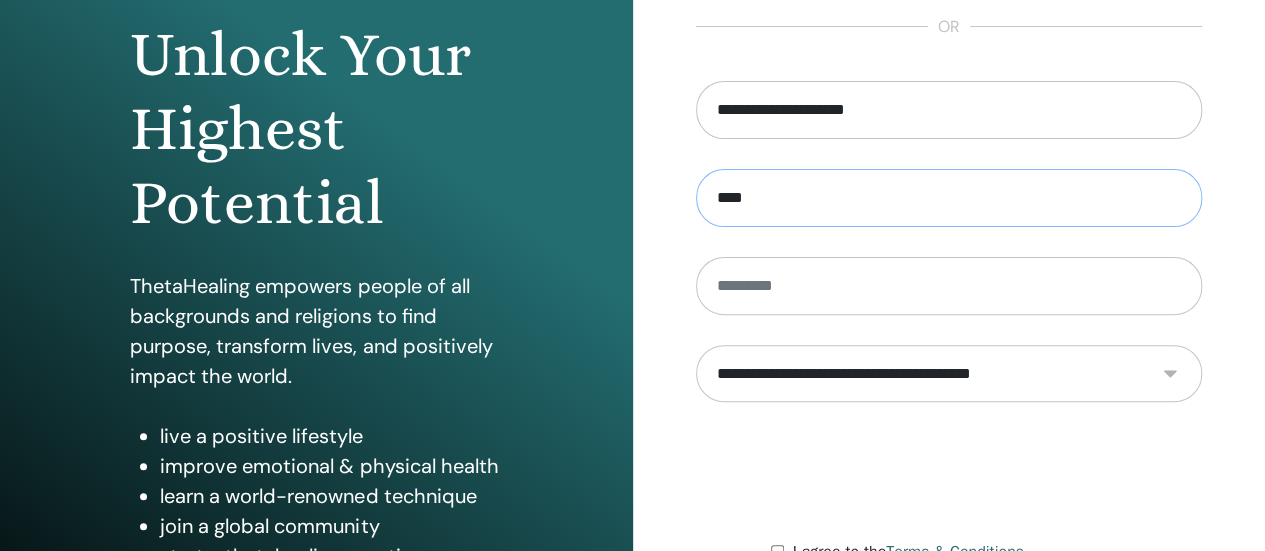 type on "****" 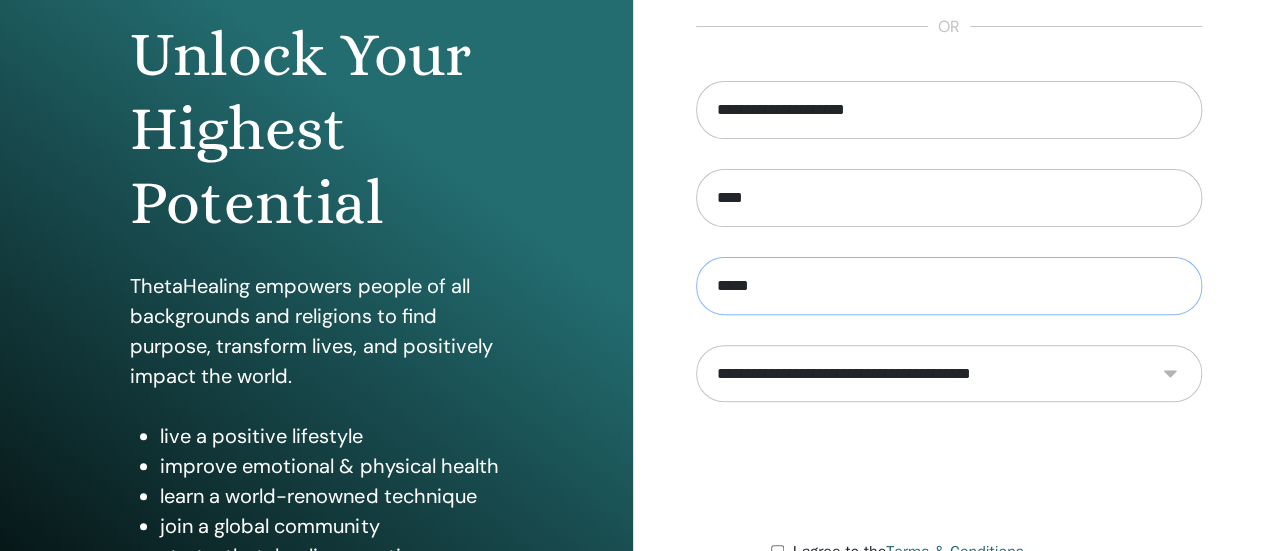 type on "*****" 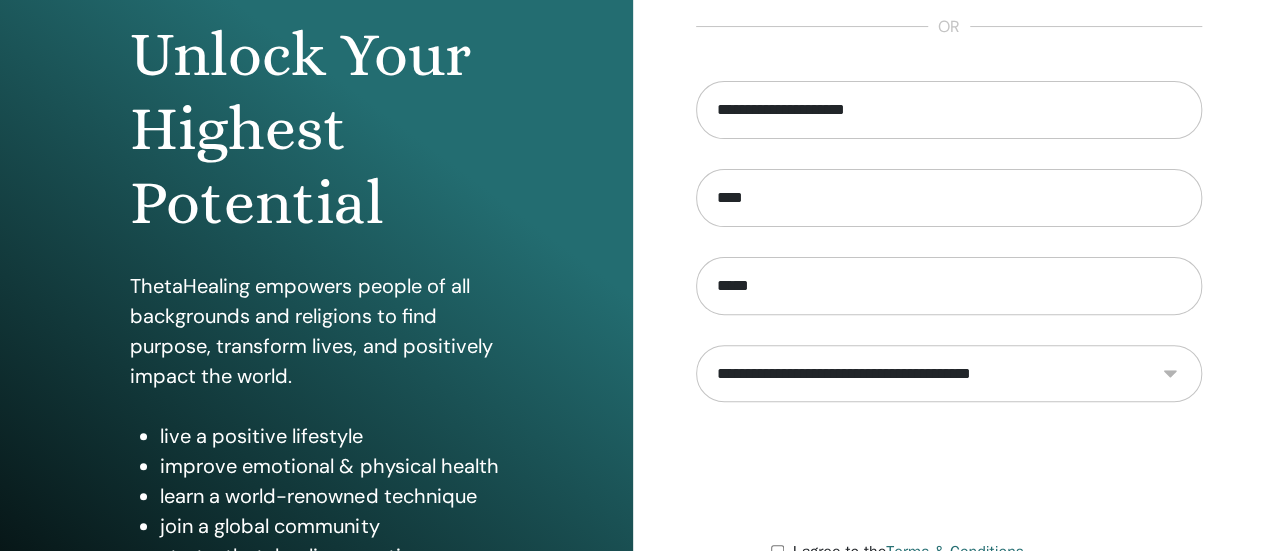 click on "**********" at bounding box center (949, 373) 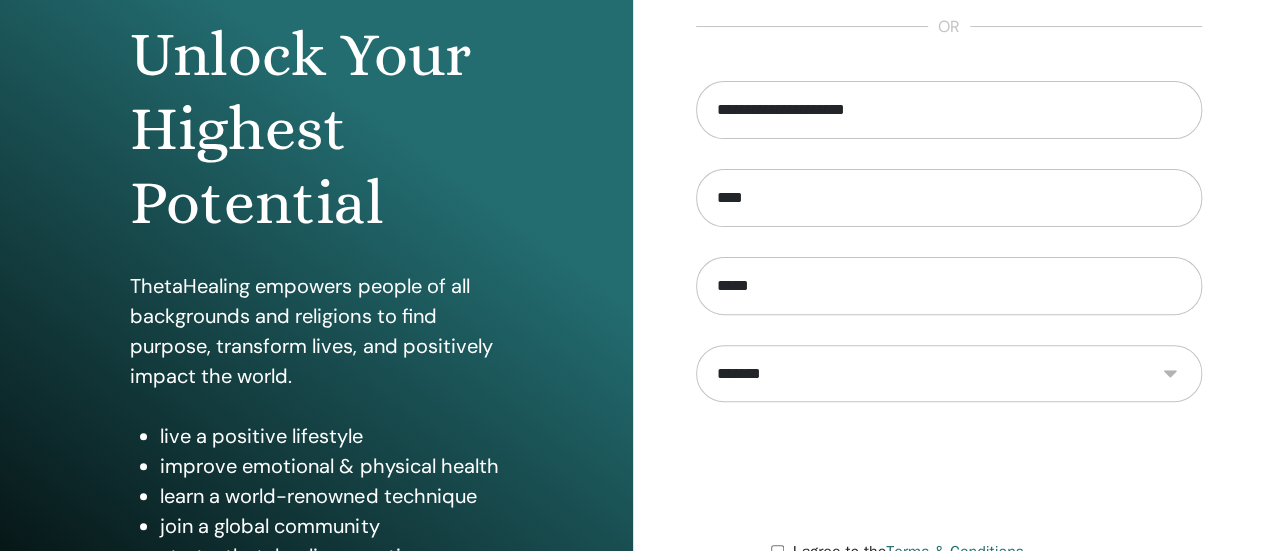 click on "**********" at bounding box center [949, 373] 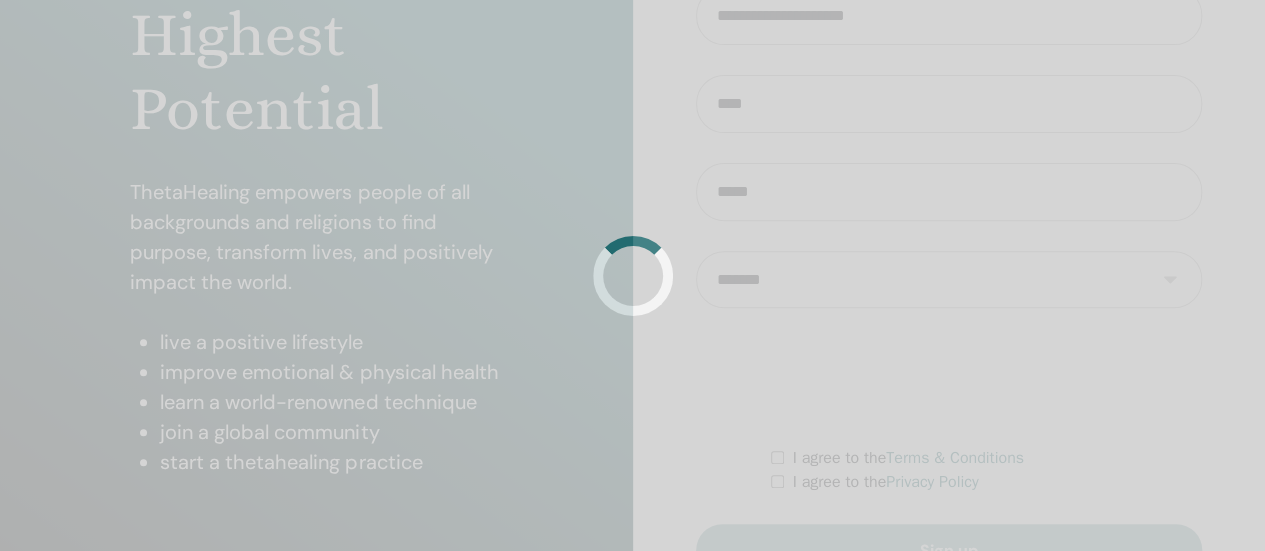 scroll, scrollTop: 300, scrollLeft: 0, axis: vertical 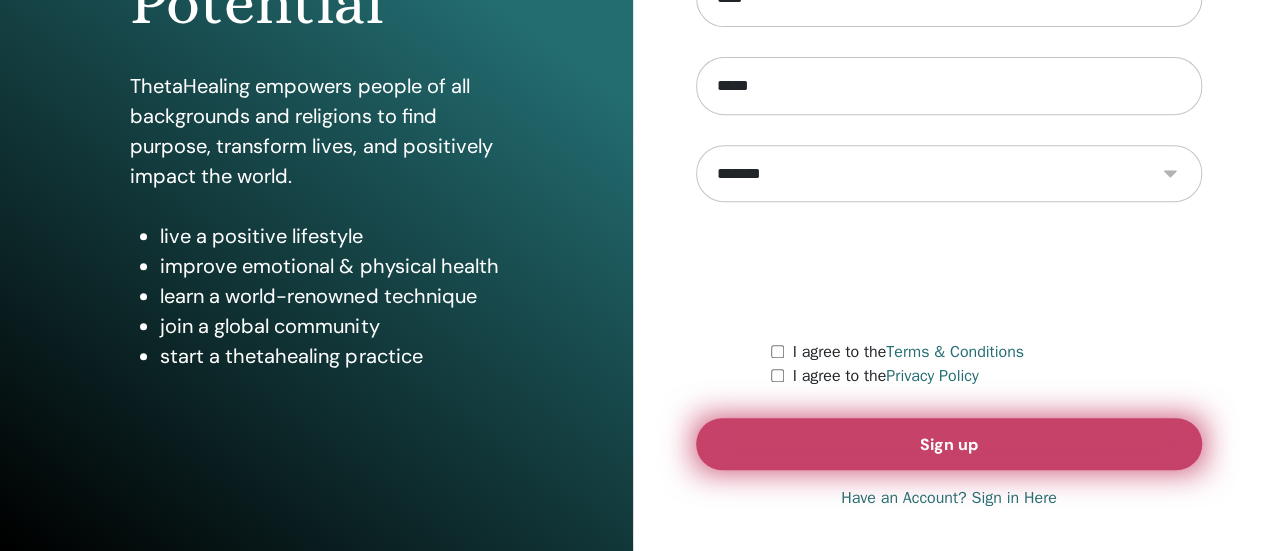 click on "Sign up" at bounding box center (949, 444) 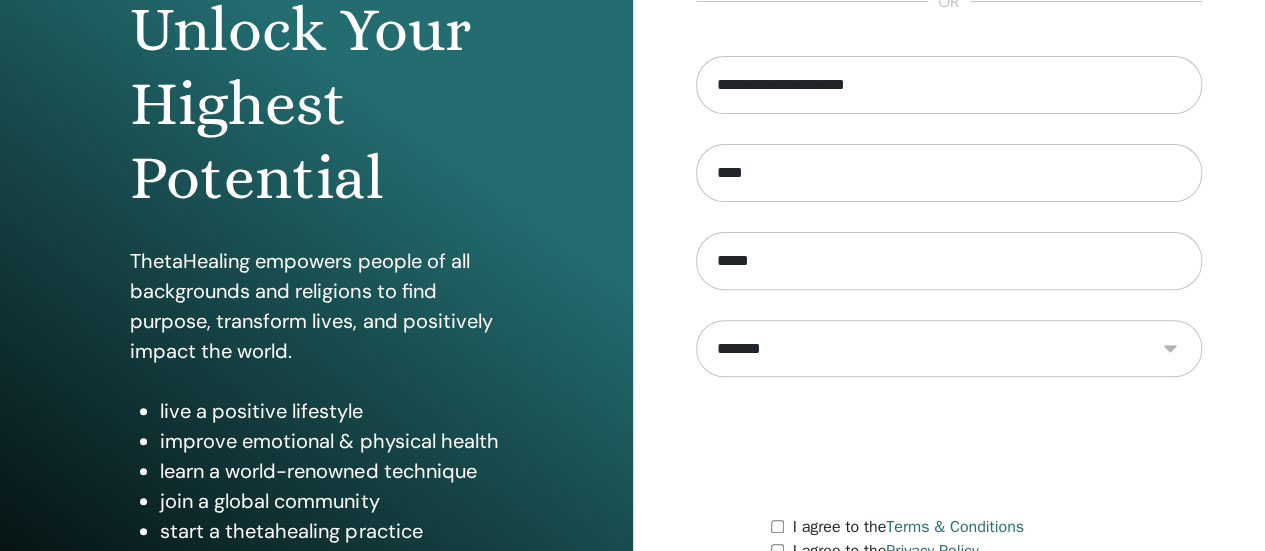 scroll, scrollTop: 200, scrollLeft: 0, axis: vertical 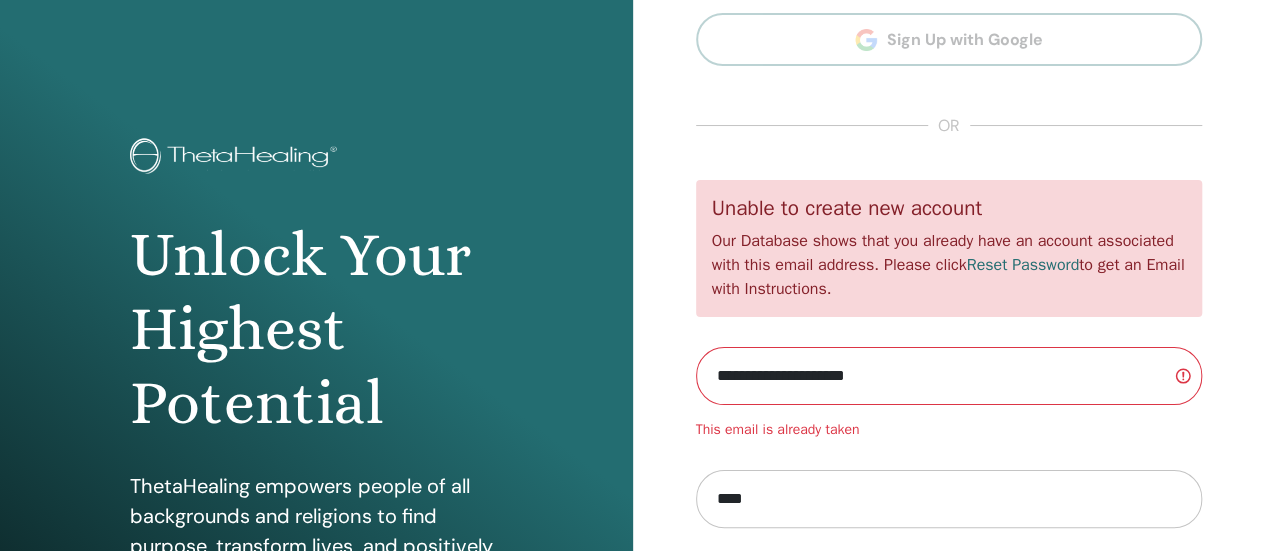 click on "**********" at bounding box center (949, 376) 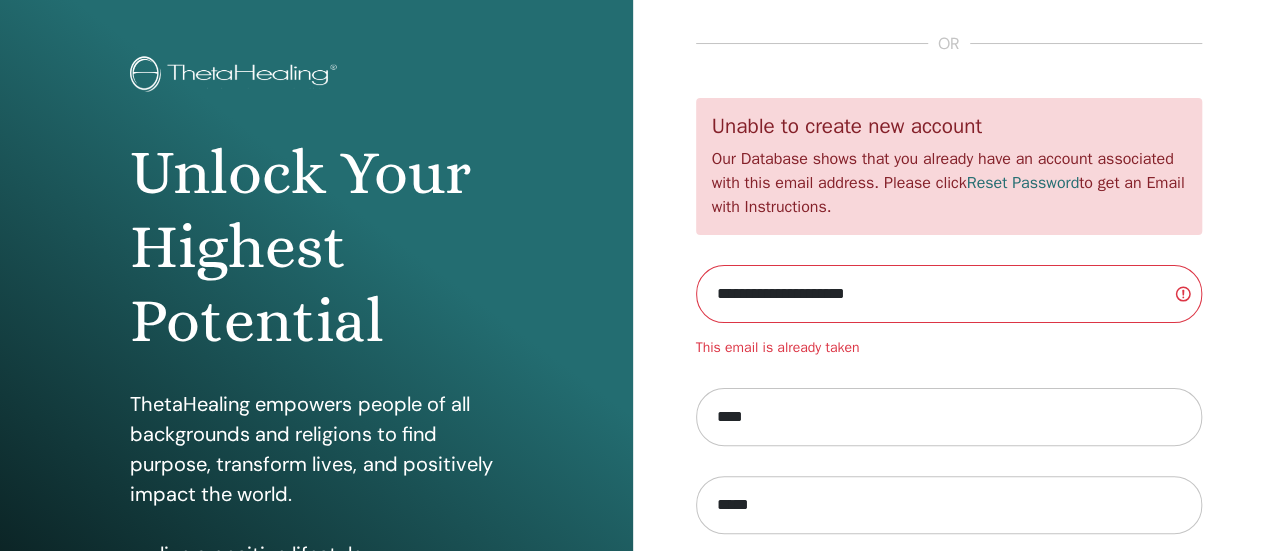 scroll, scrollTop: 74, scrollLeft: 0, axis: vertical 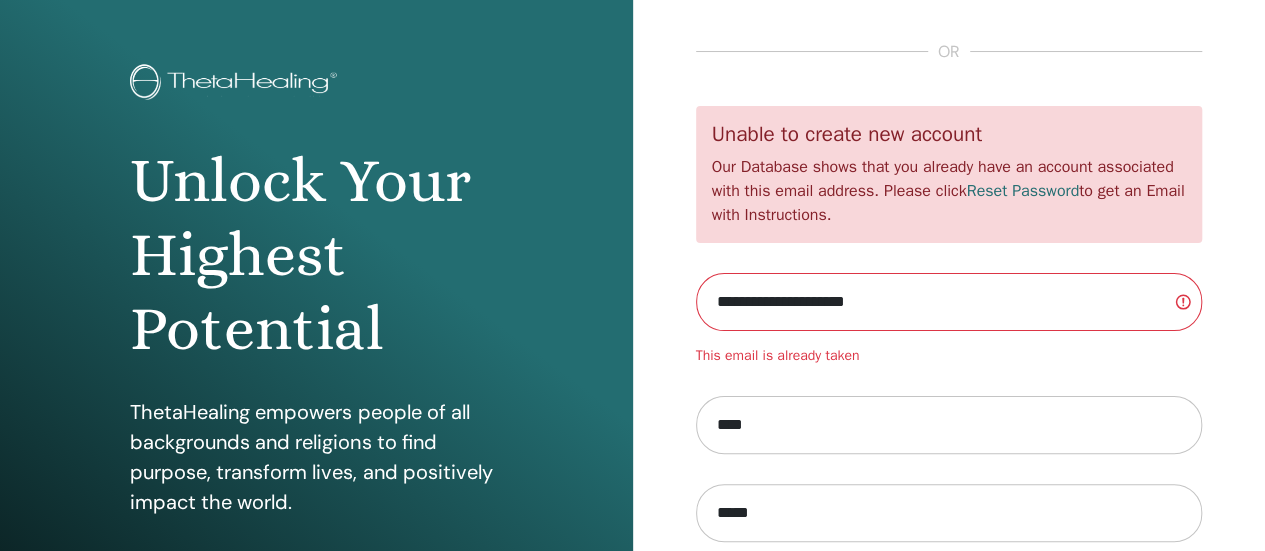 click on "**********" at bounding box center [949, 302] 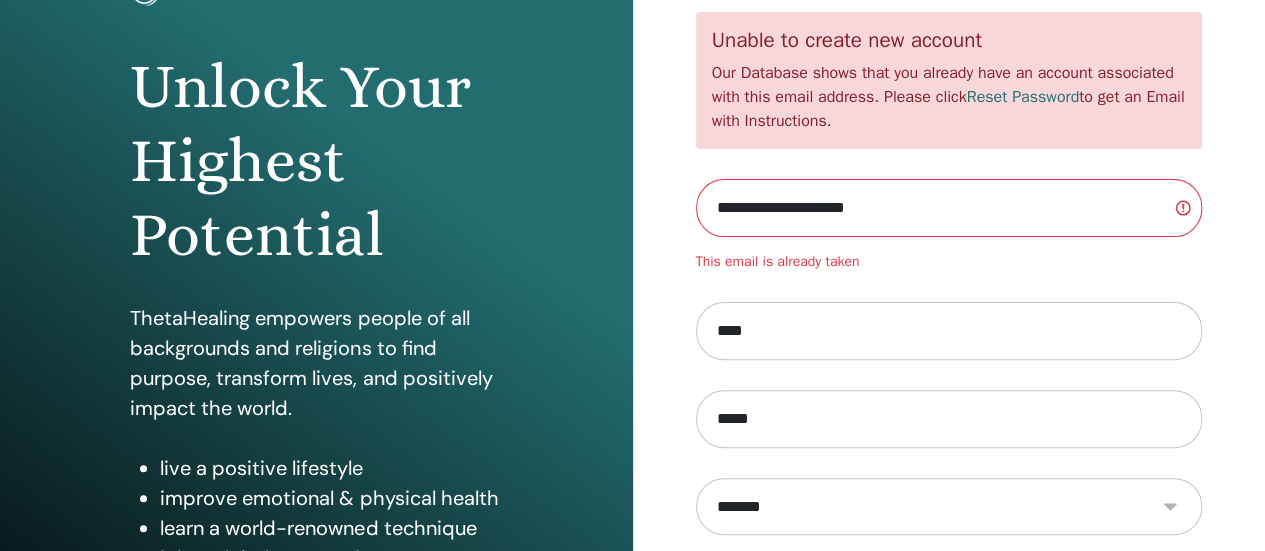 scroll, scrollTop: 474, scrollLeft: 0, axis: vertical 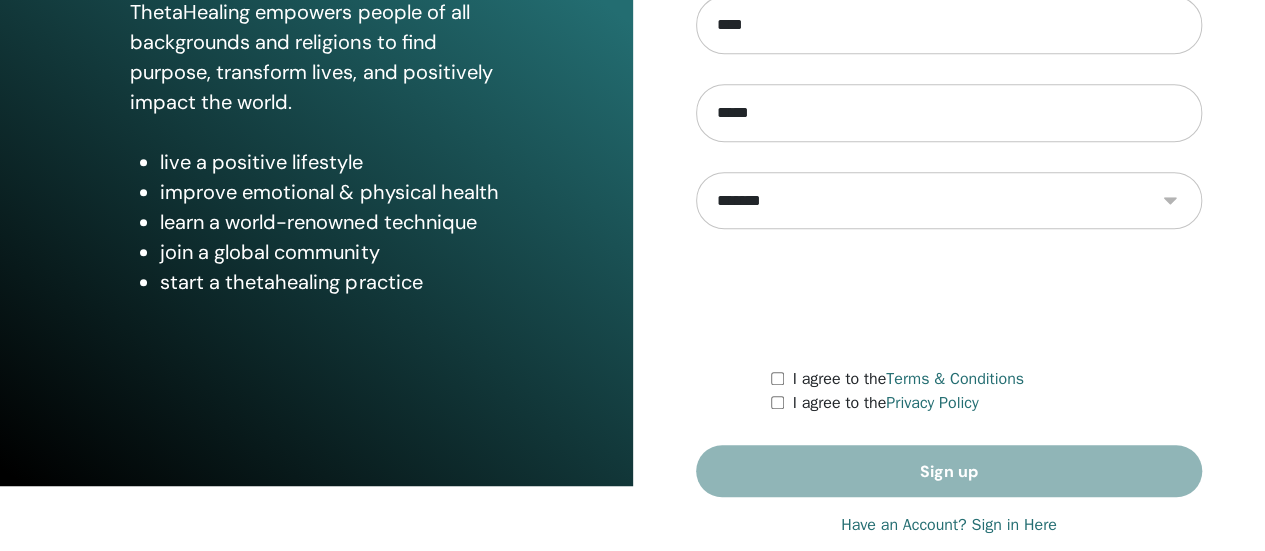 click on "Have an Account? Sign in Here" at bounding box center [949, 525] 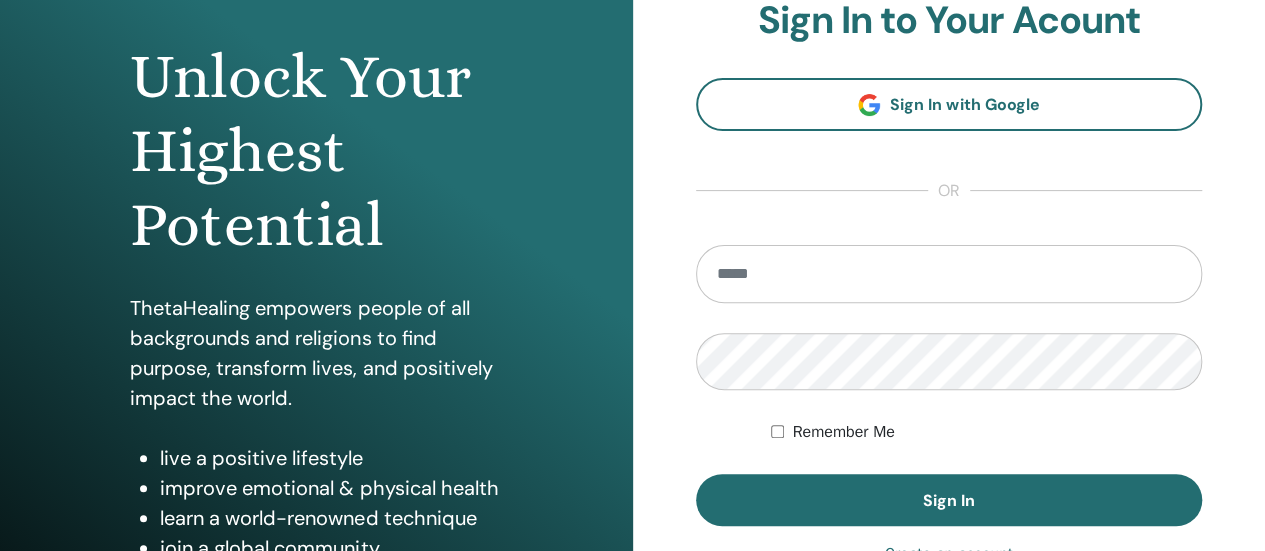 scroll, scrollTop: 200, scrollLeft: 0, axis: vertical 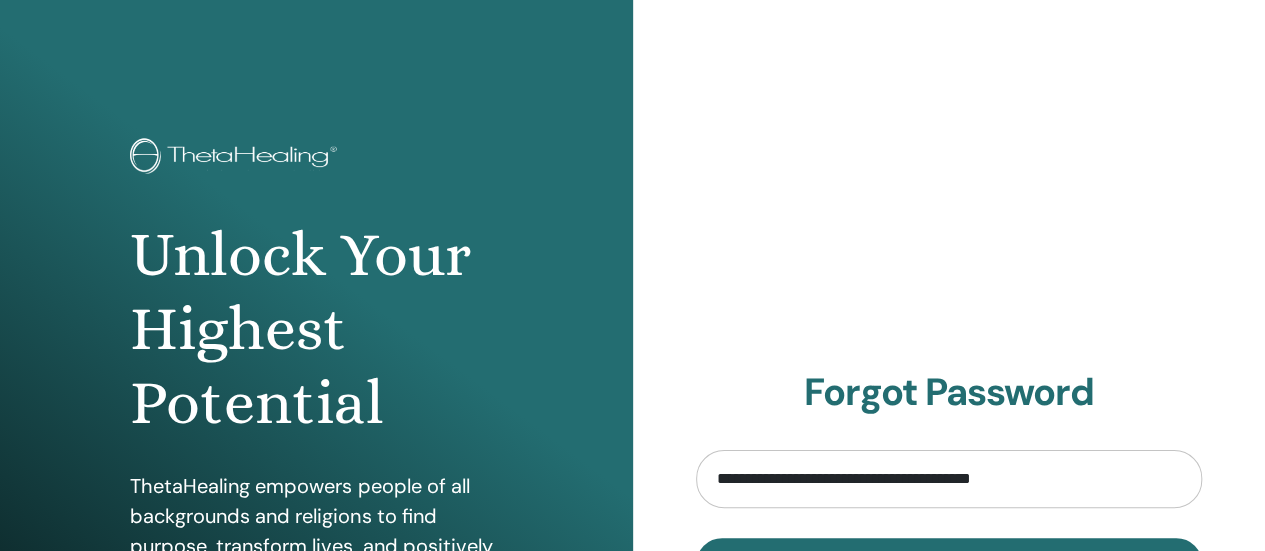 type on "**********" 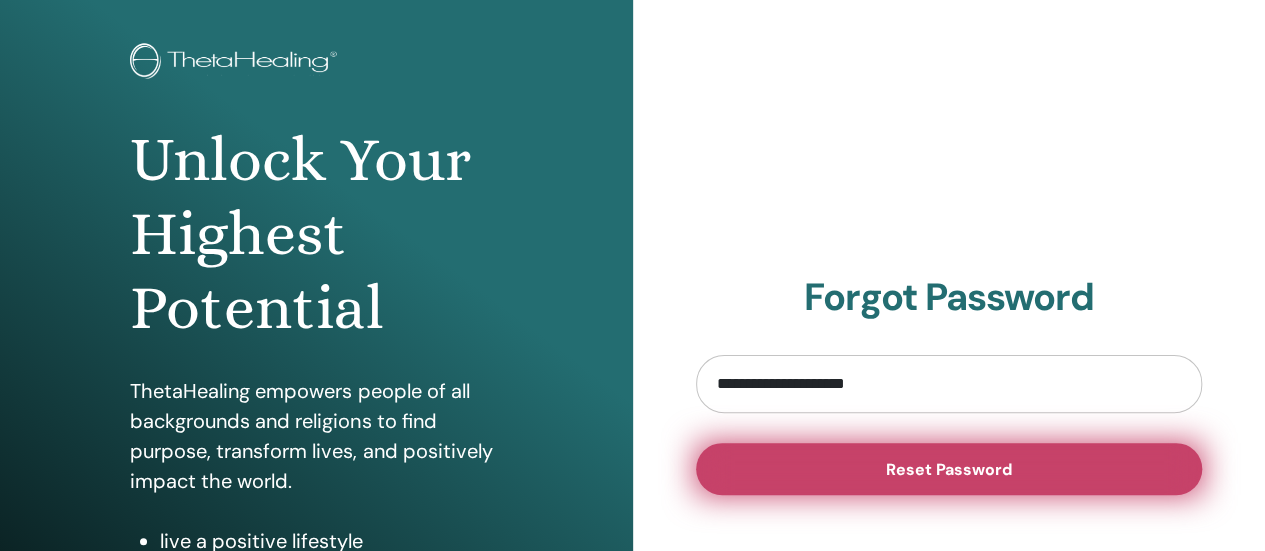 scroll, scrollTop: 100, scrollLeft: 0, axis: vertical 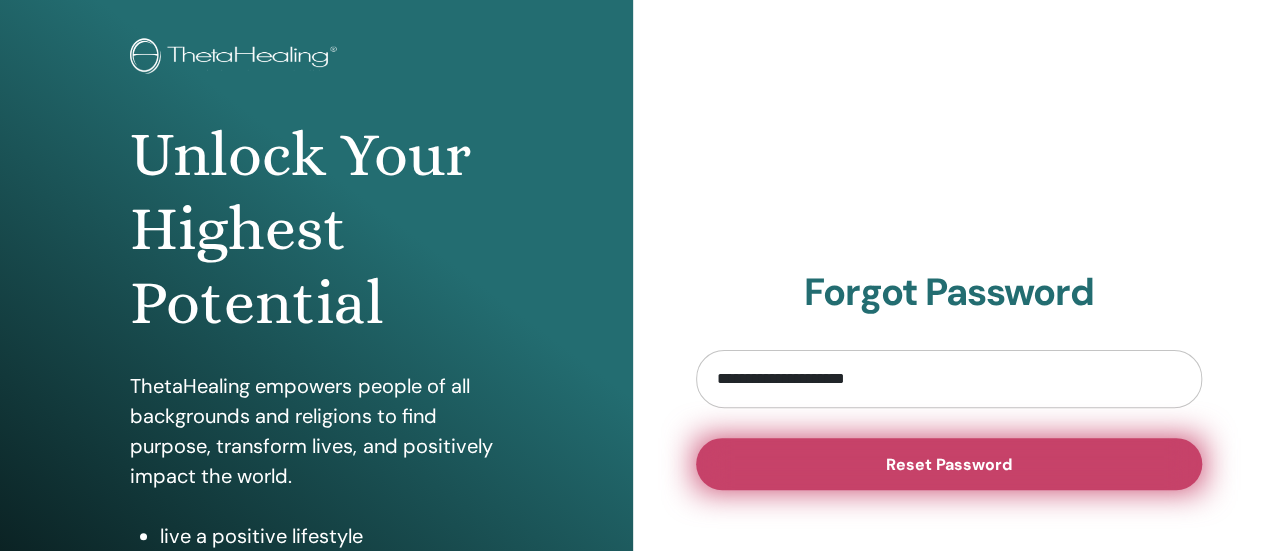 click on "Reset Password" at bounding box center [949, 464] 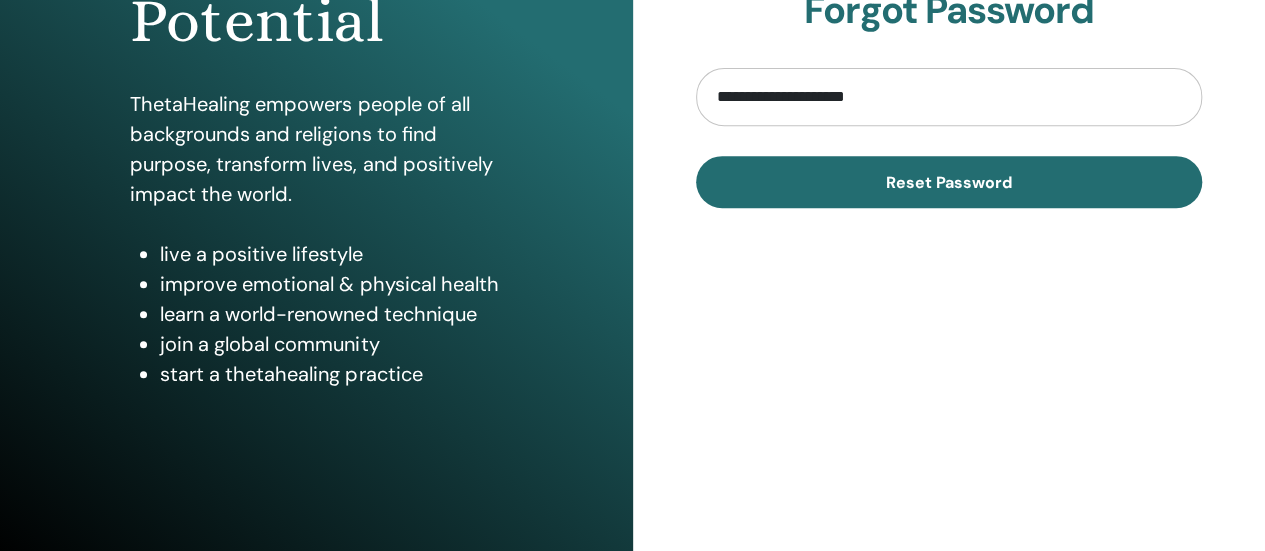 scroll, scrollTop: 400, scrollLeft: 0, axis: vertical 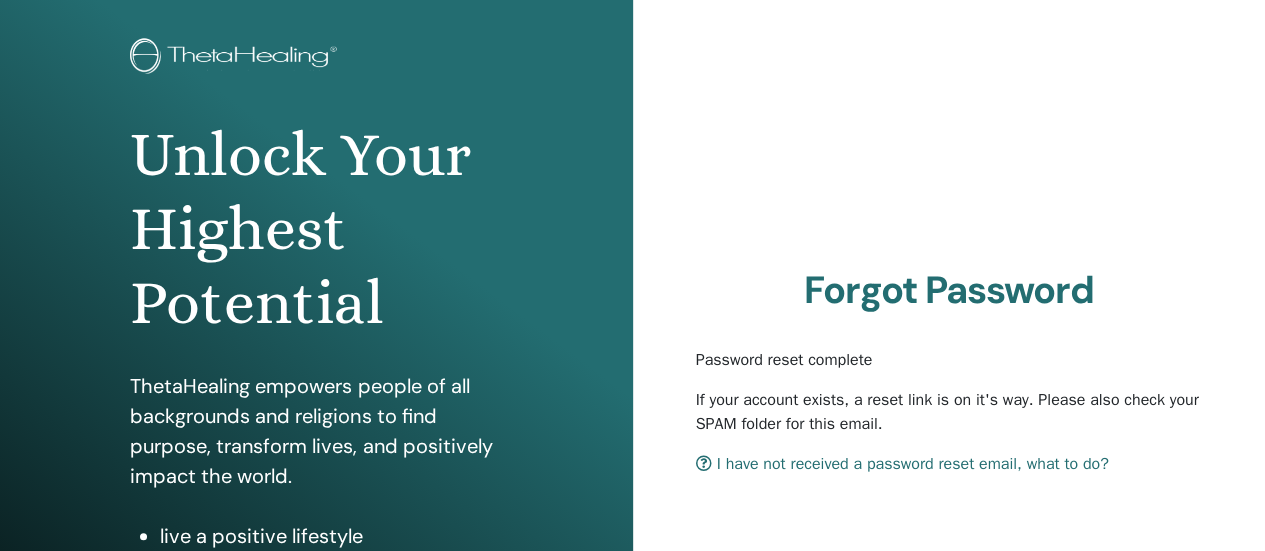 click on "I have not received a password reset email, what to do?" at bounding box center [902, 464] 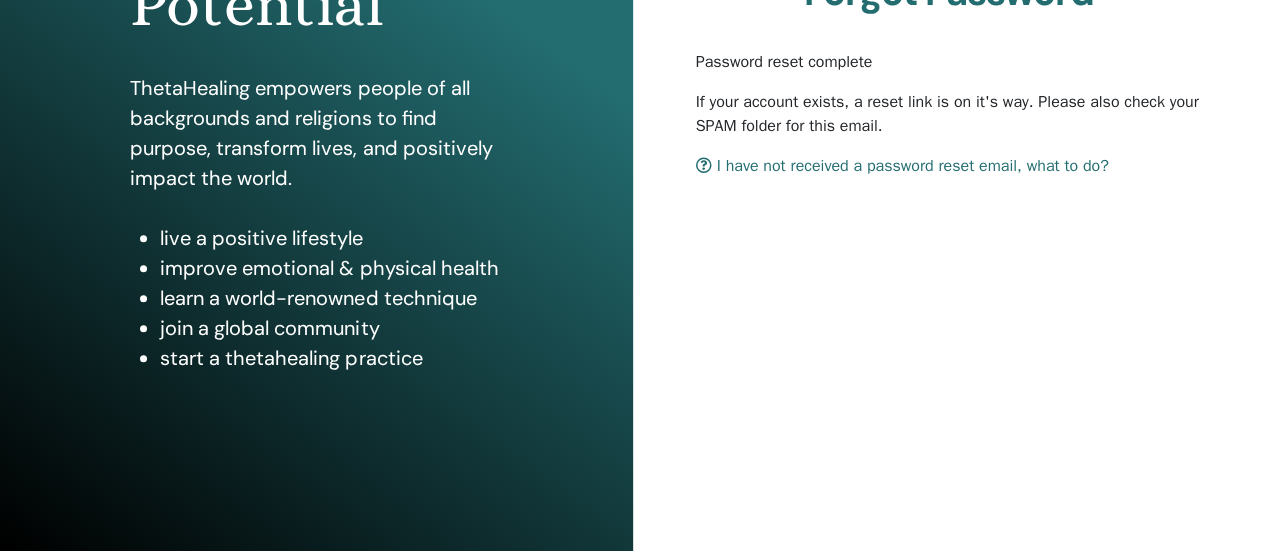 scroll, scrollTop: 408, scrollLeft: 0, axis: vertical 